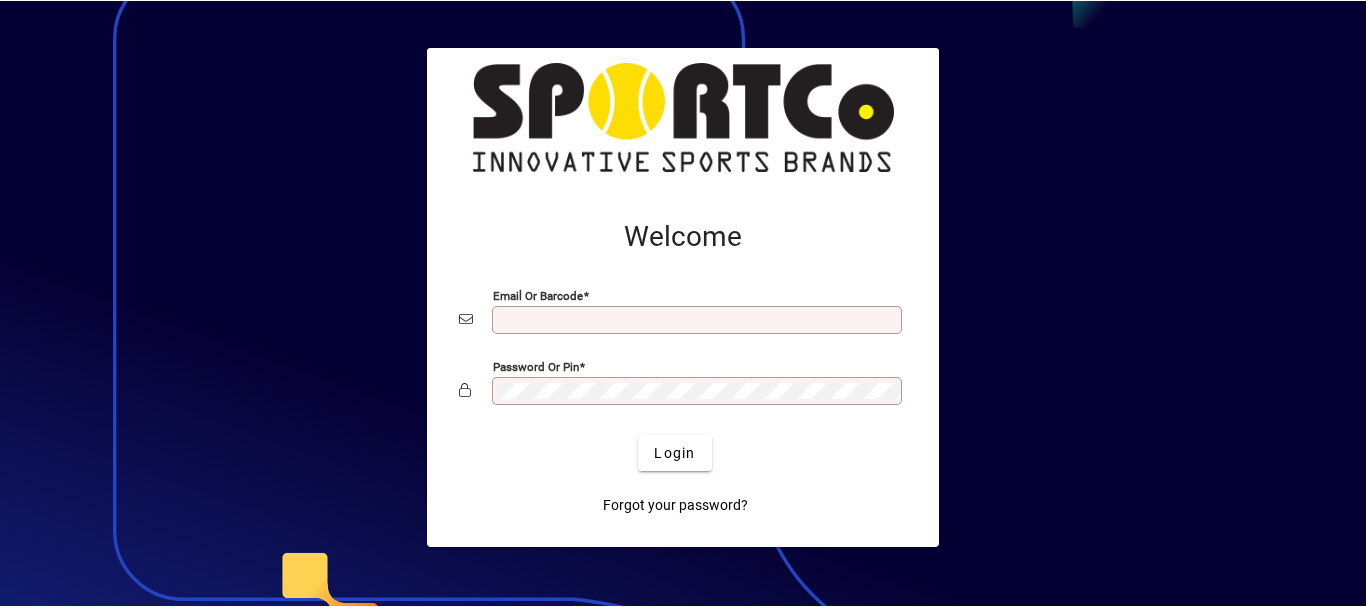 scroll, scrollTop: 0, scrollLeft: 0, axis: both 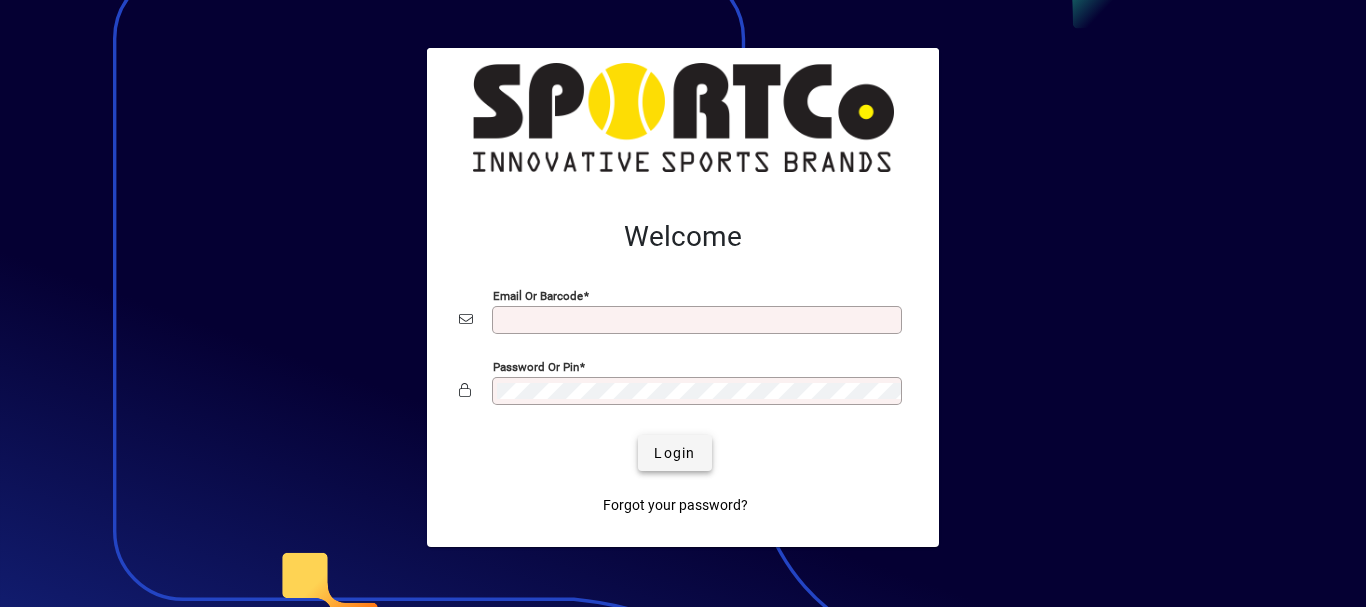 type on "**********" 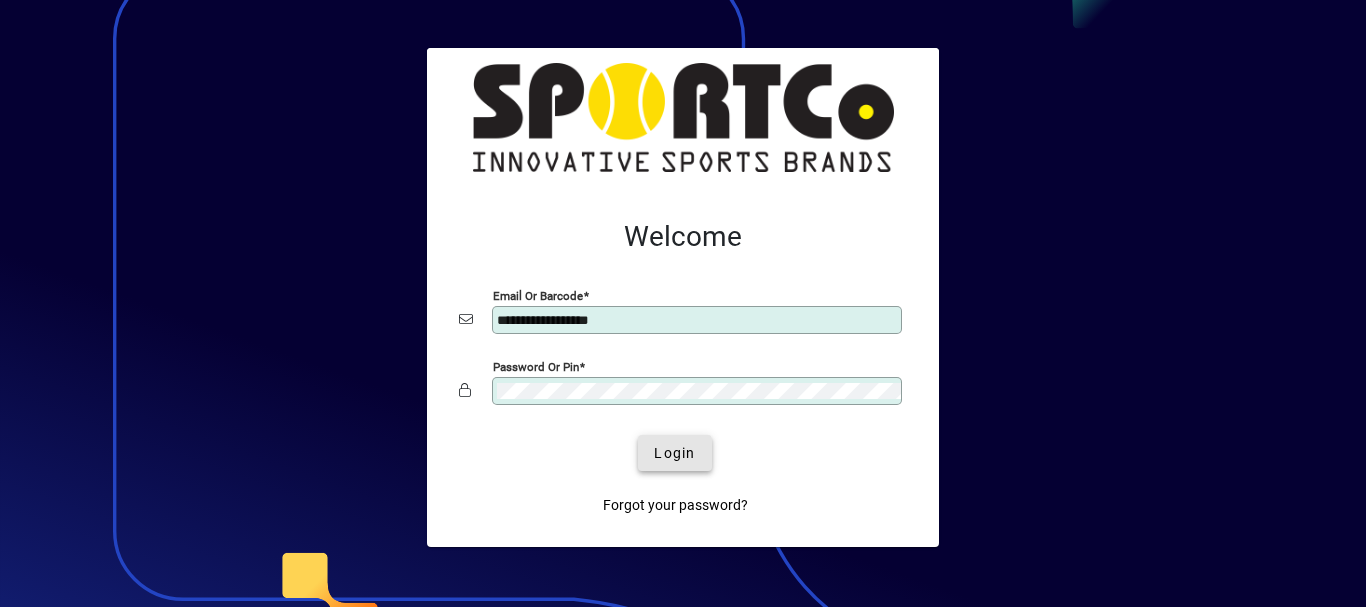 click on "Login" 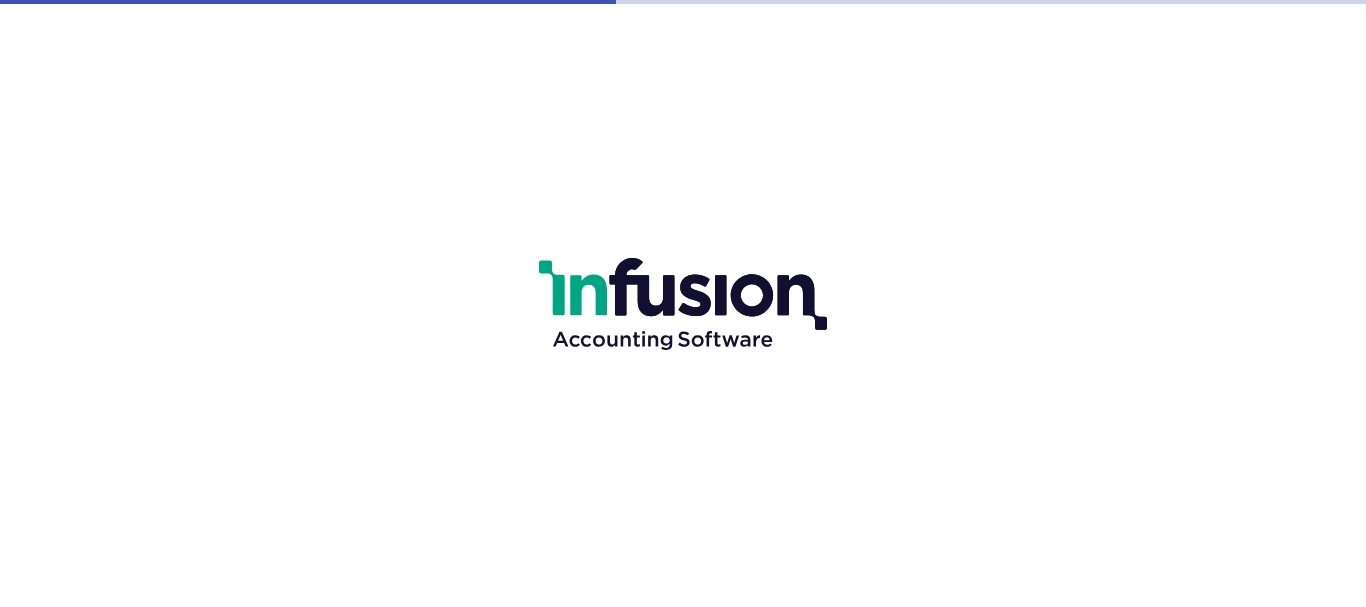 scroll, scrollTop: 0, scrollLeft: 0, axis: both 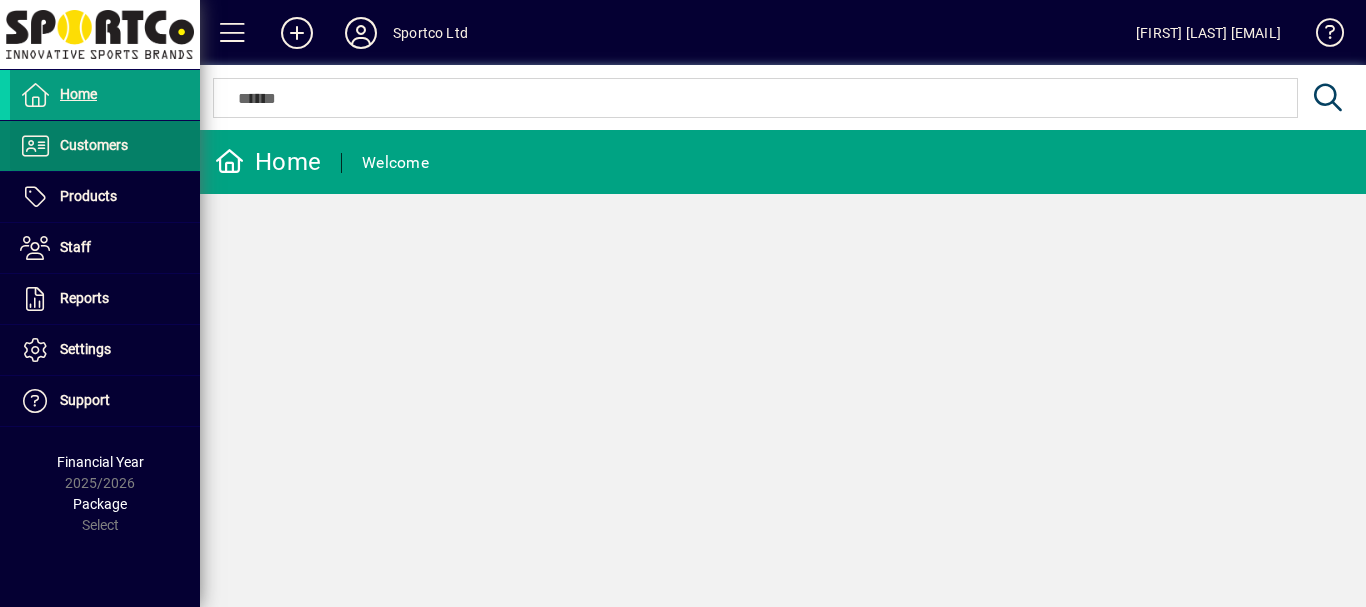 click on "Customers" at bounding box center [94, 145] 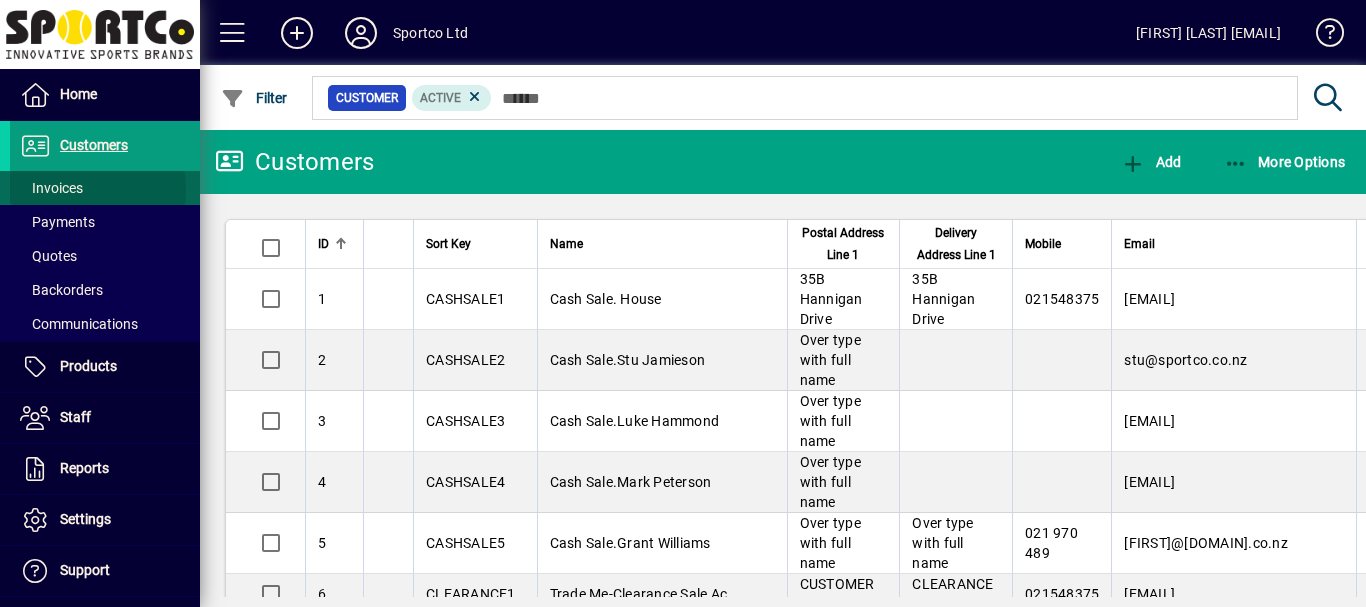 click on "Invoices" at bounding box center (51, 188) 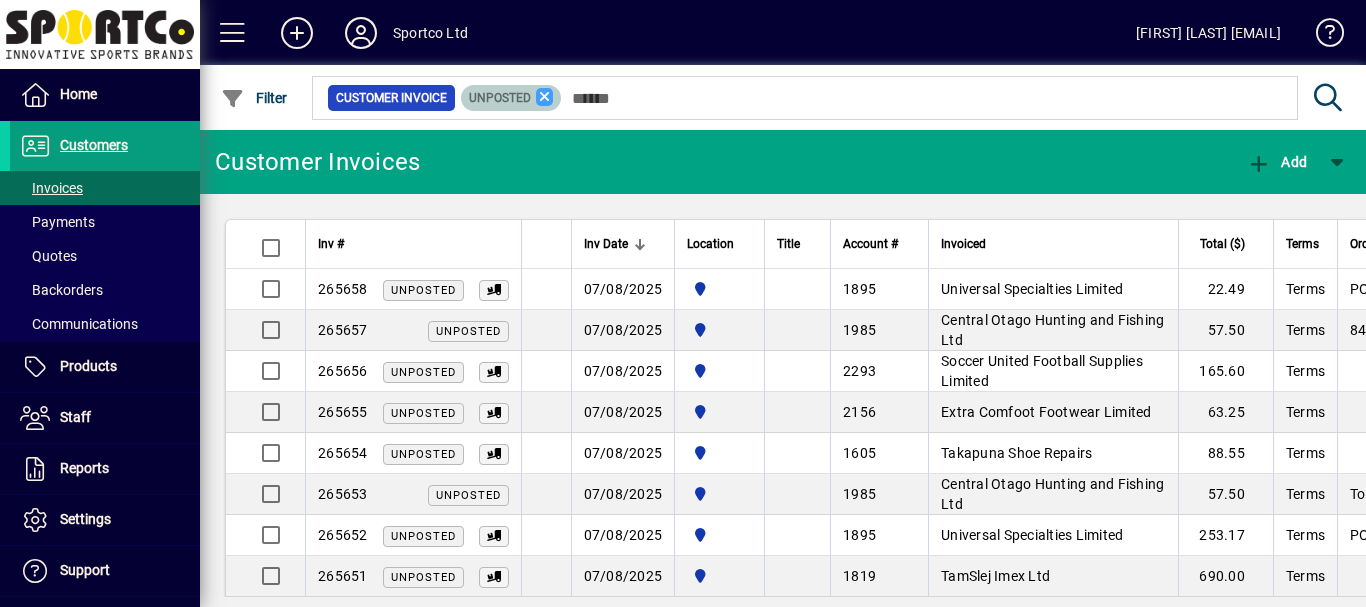 click at bounding box center (545, 97) 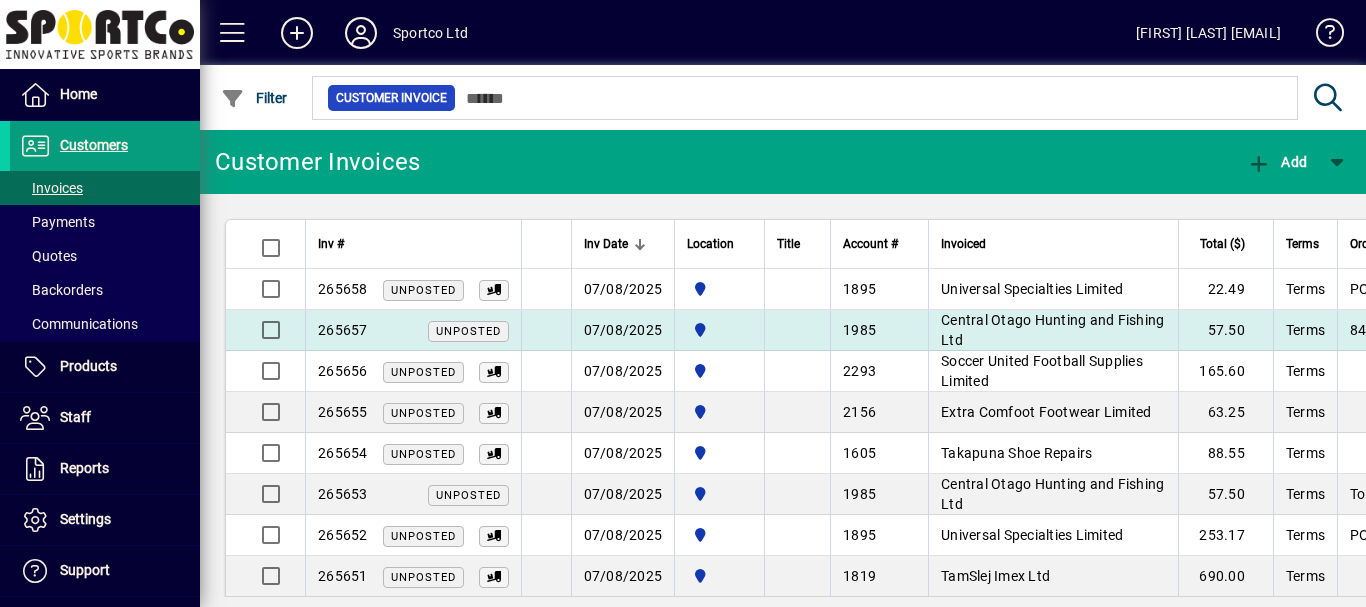 click on "Central Otago Hunting and Fishing Ltd" at bounding box center (1052, 330) 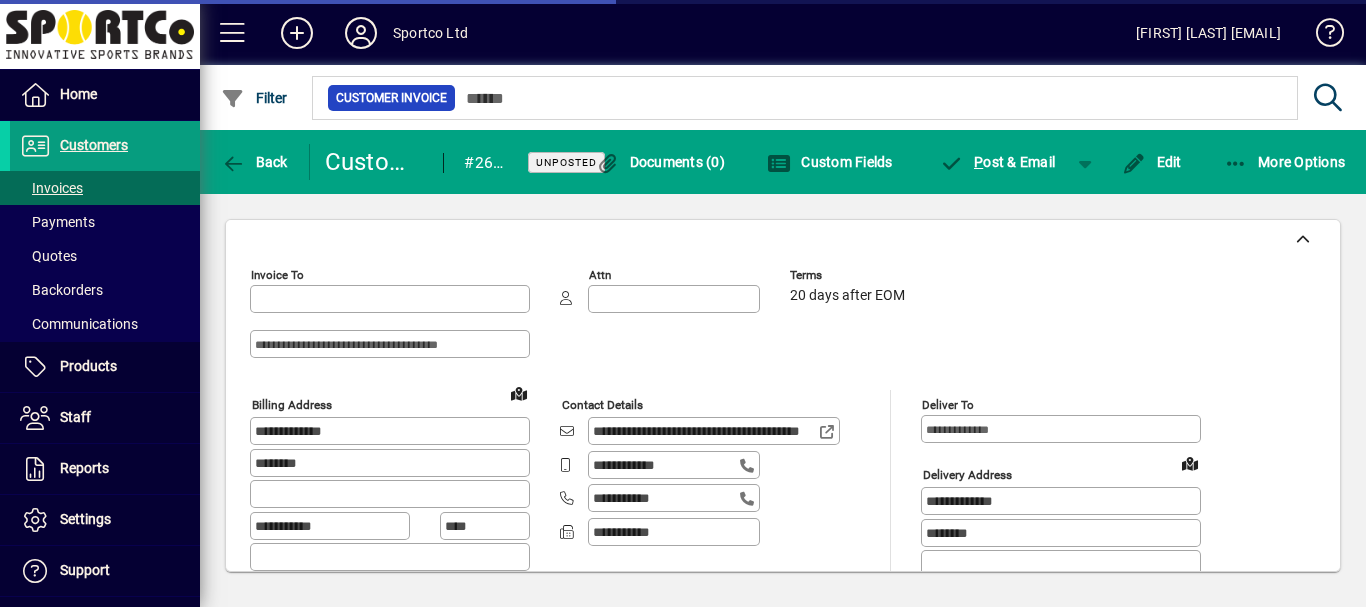 type on "**********" 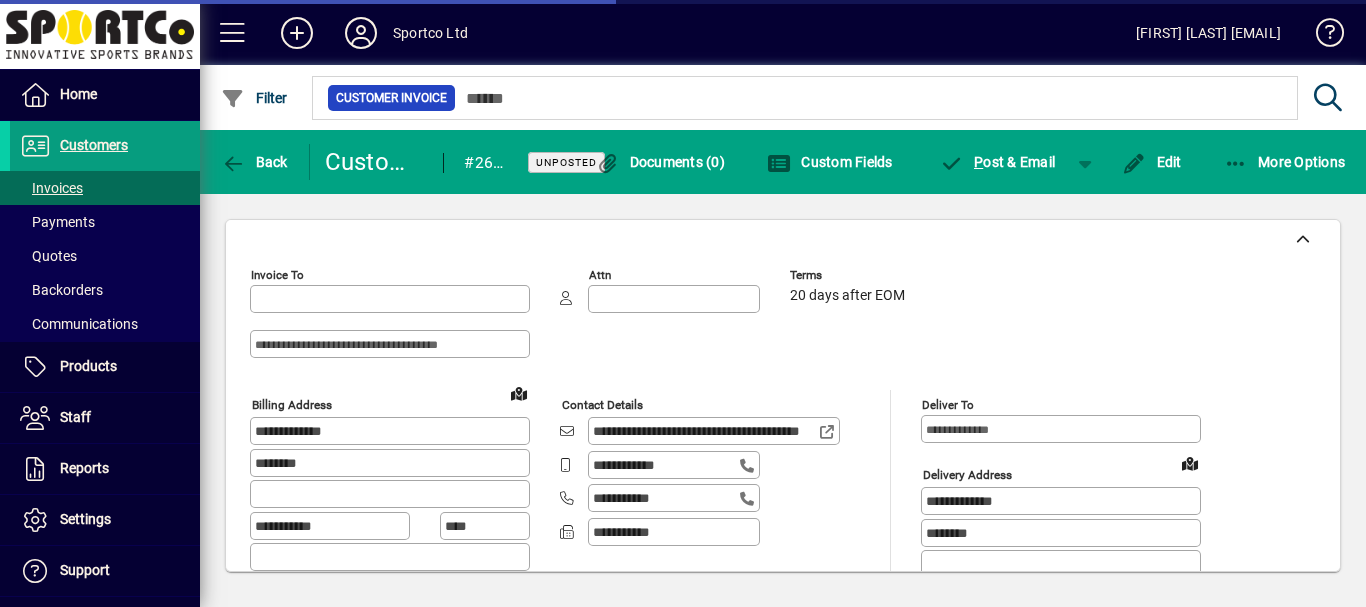 type on "**********" 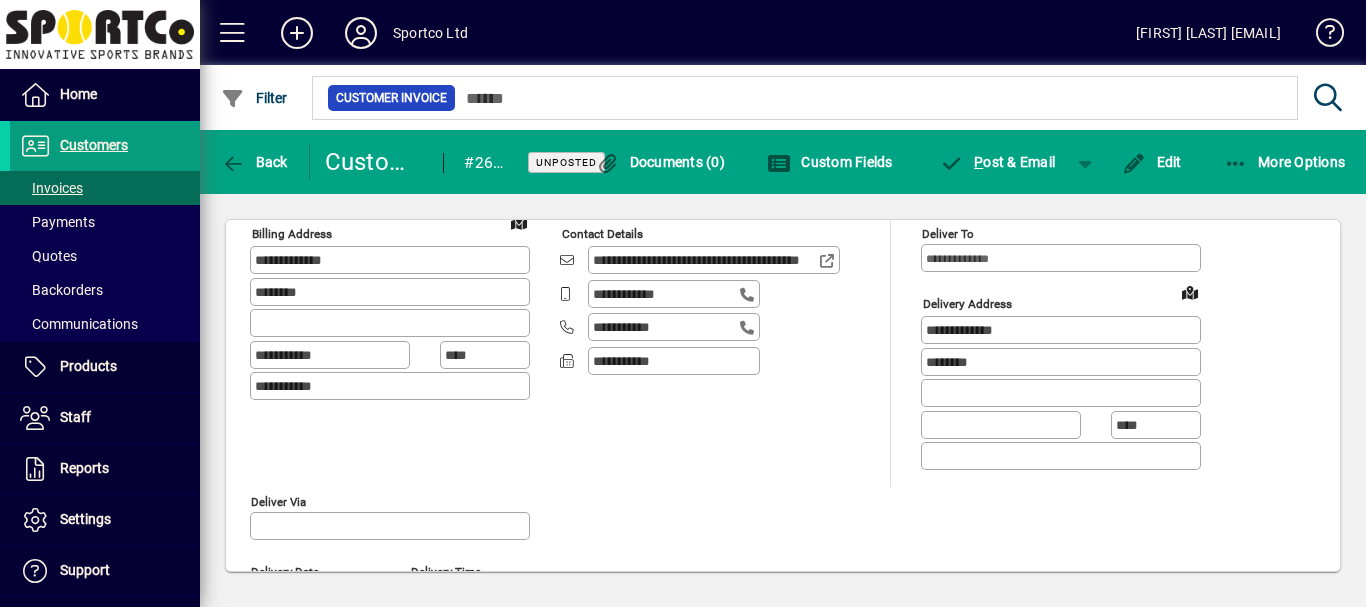 scroll, scrollTop: 0, scrollLeft: 0, axis: both 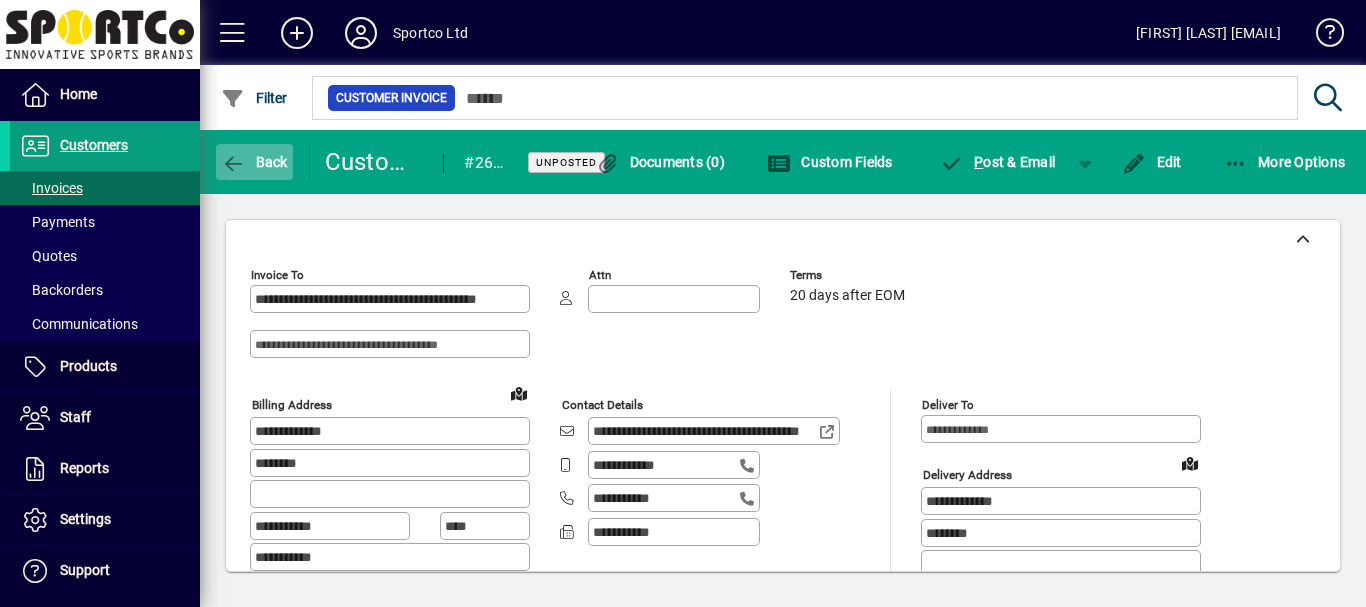 click on "Back" 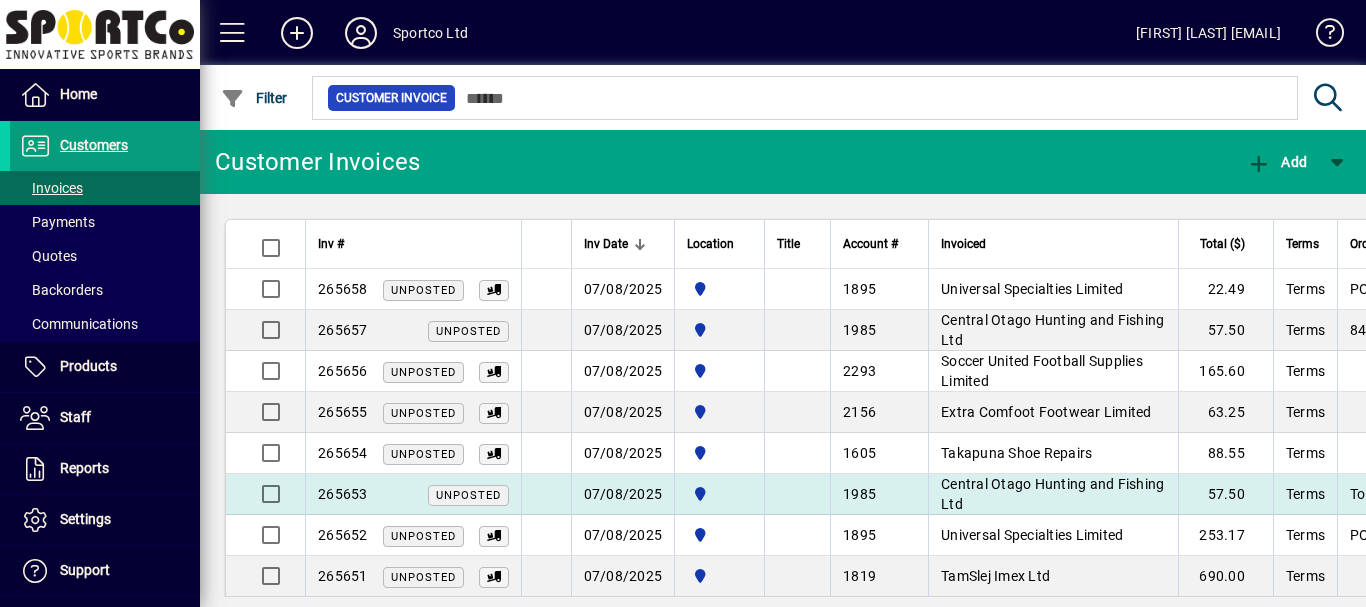 click on "Central Otago Hunting and Fishing Ltd" at bounding box center (1052, 494) 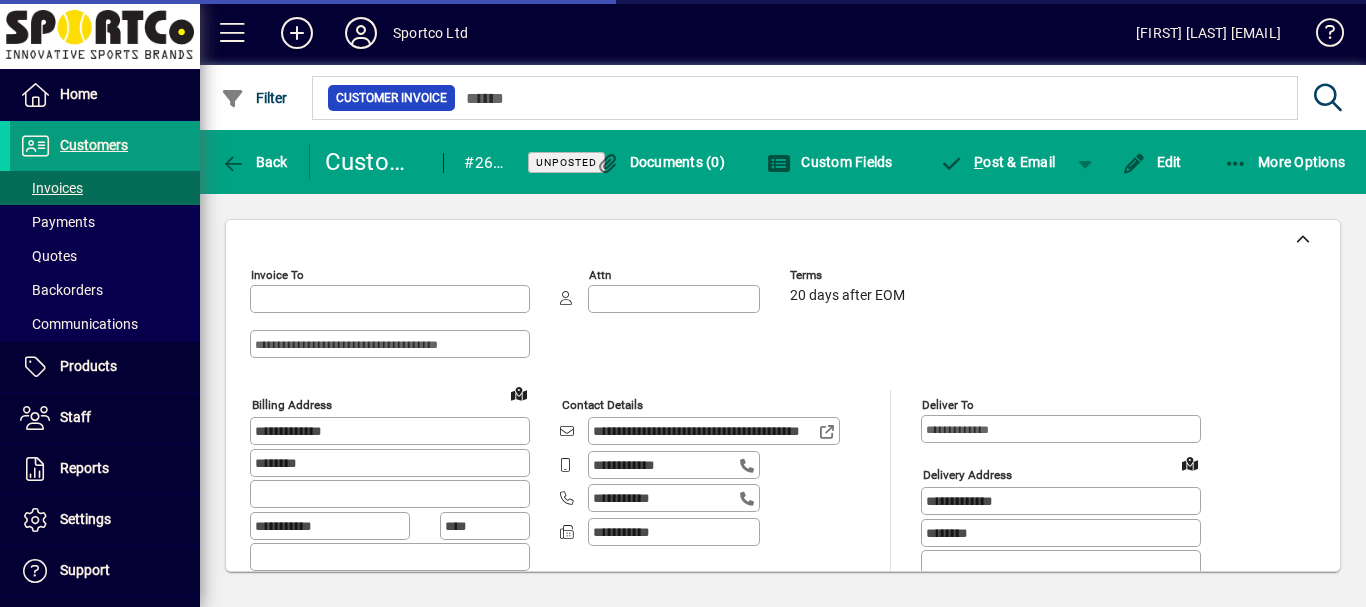 type on "**********" 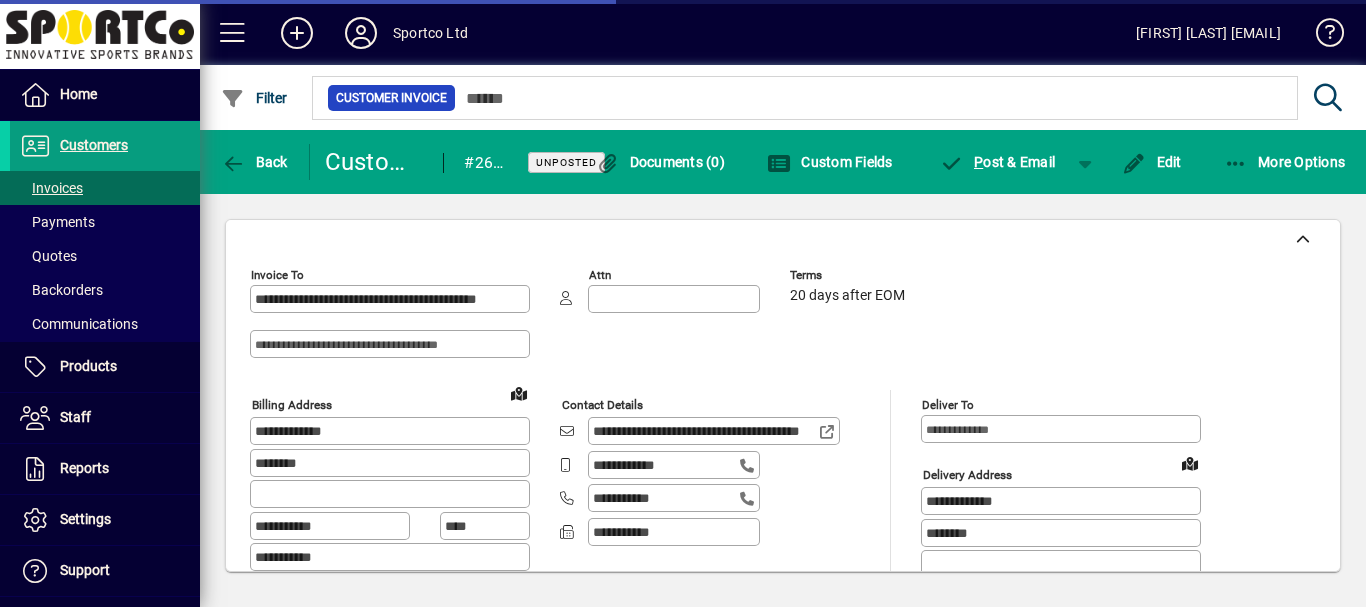 type on "**********" 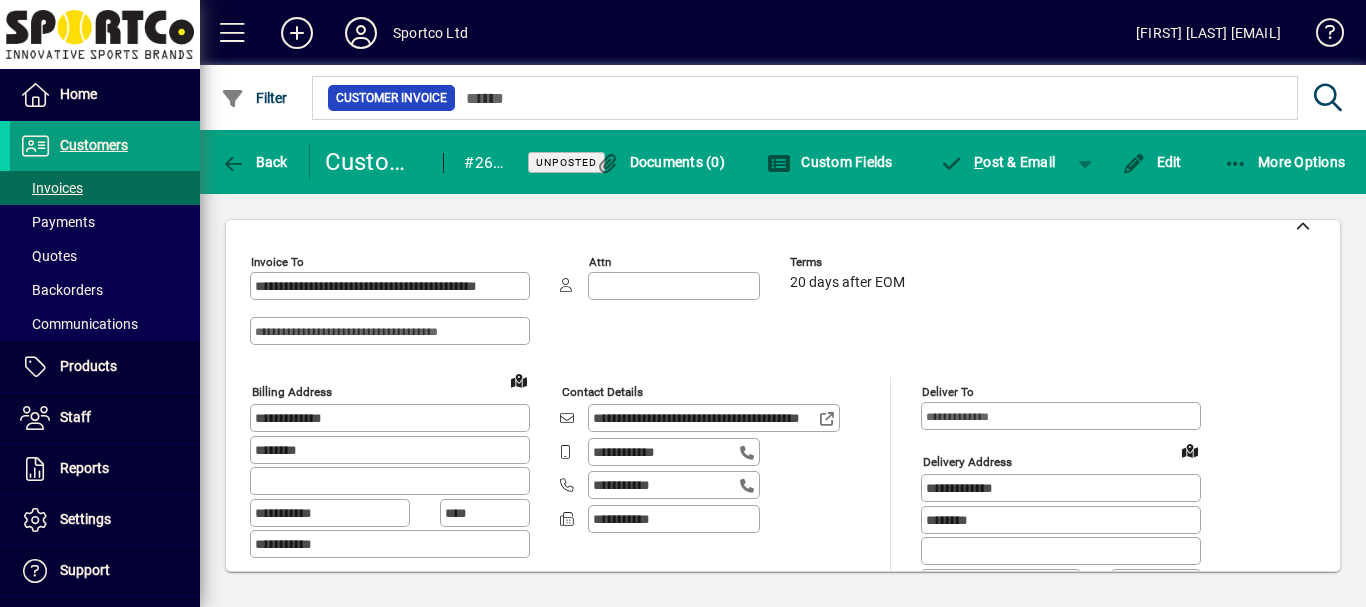 scroll, scrollTop: 0, scrollLeft: 0, axis: both 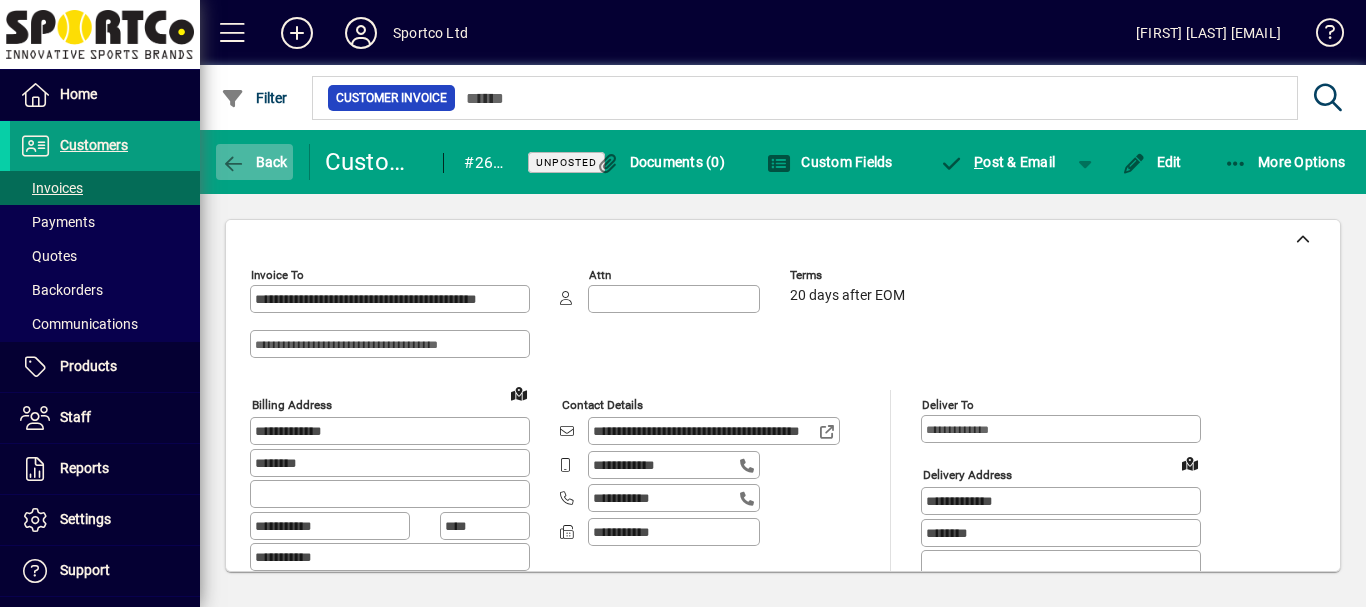 click on "Back" 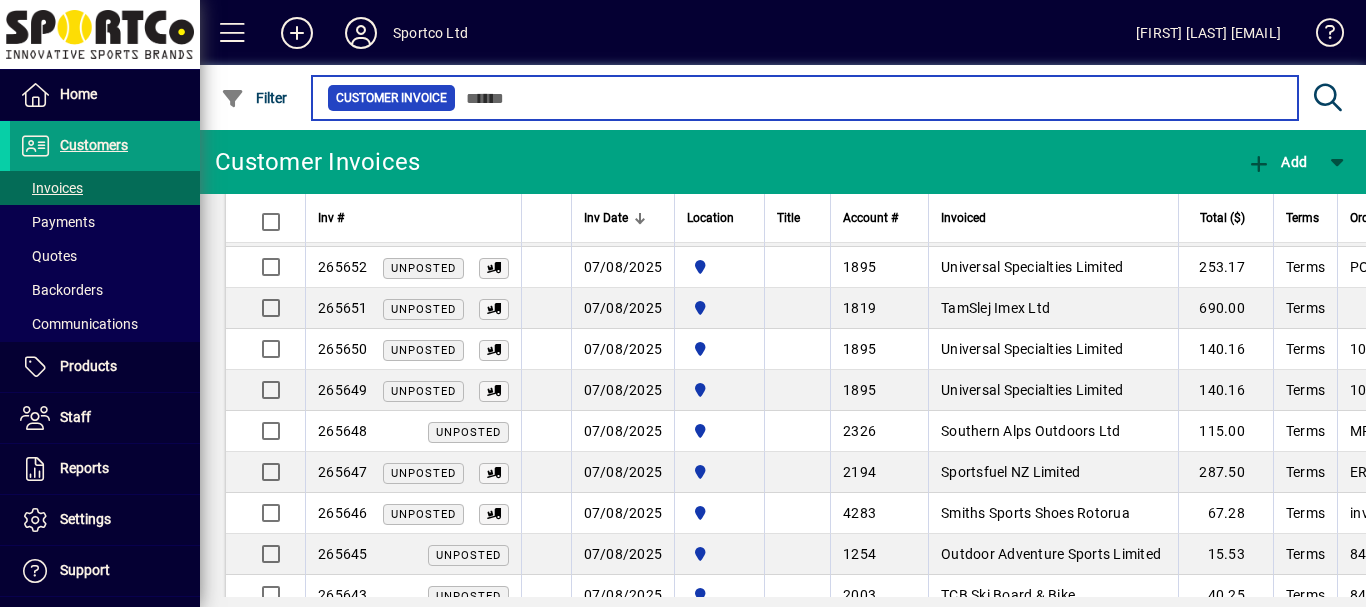 scroll, scrollTop: 292, scrollLeft: 0, axis: vertical 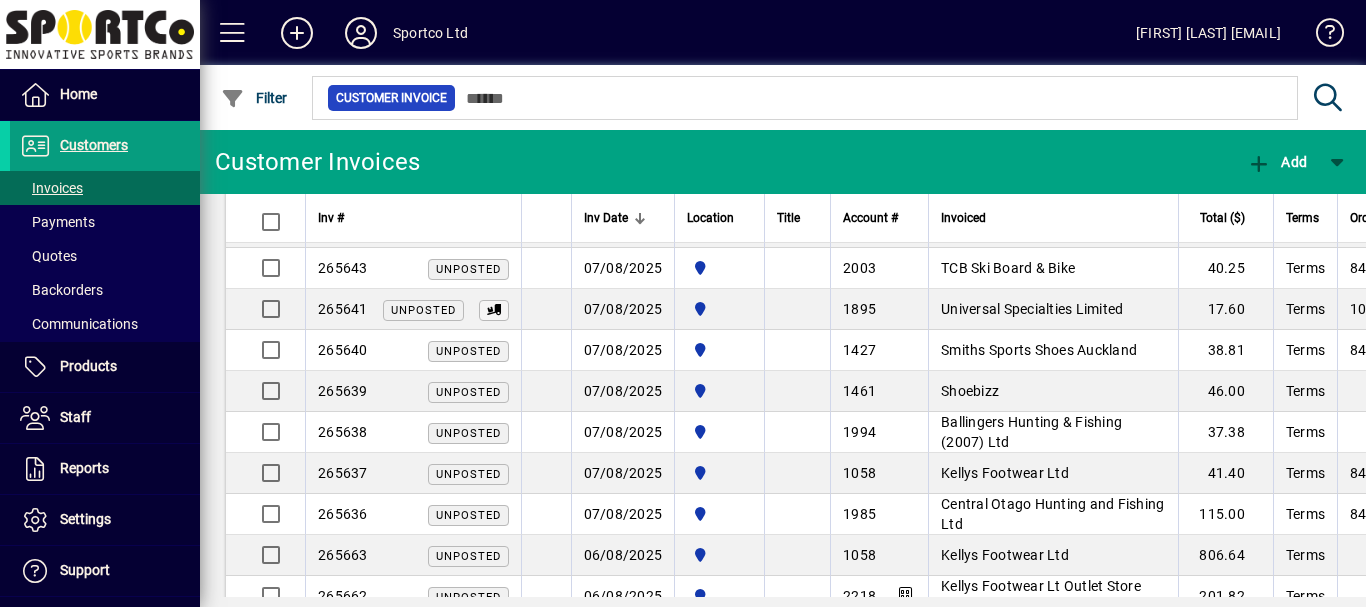 click on "Ballingers Hunting & Fishing (2007) Ltd" at bounding box center [1031, 432] 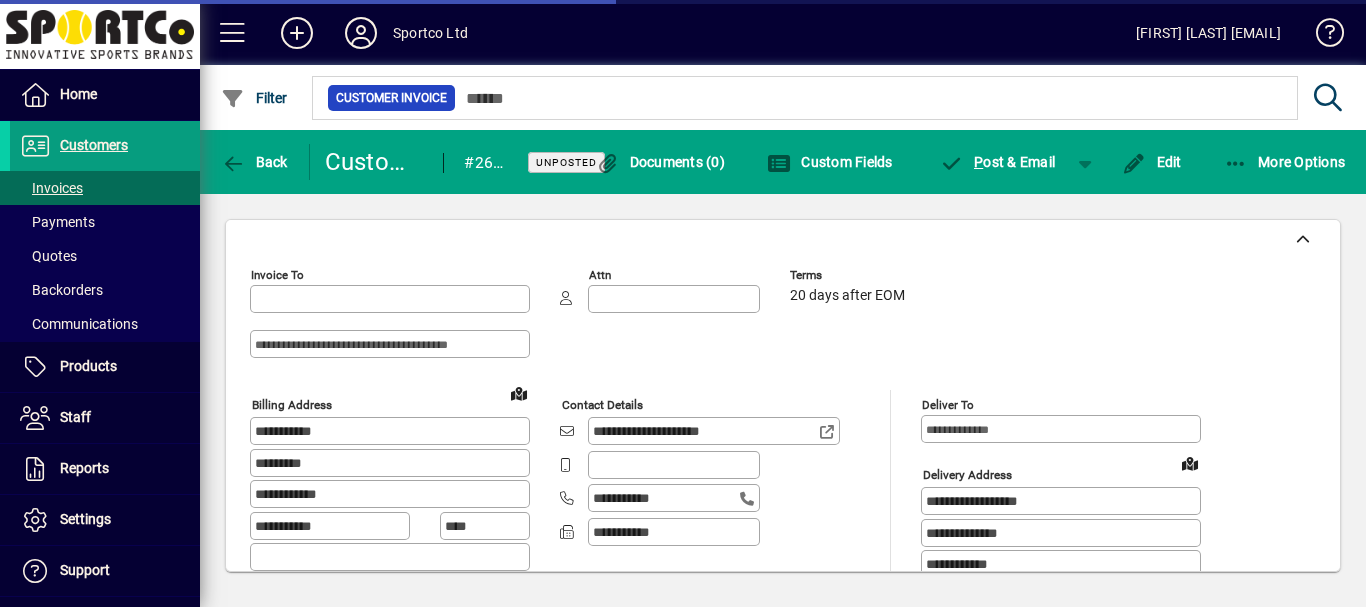 type on "**********" 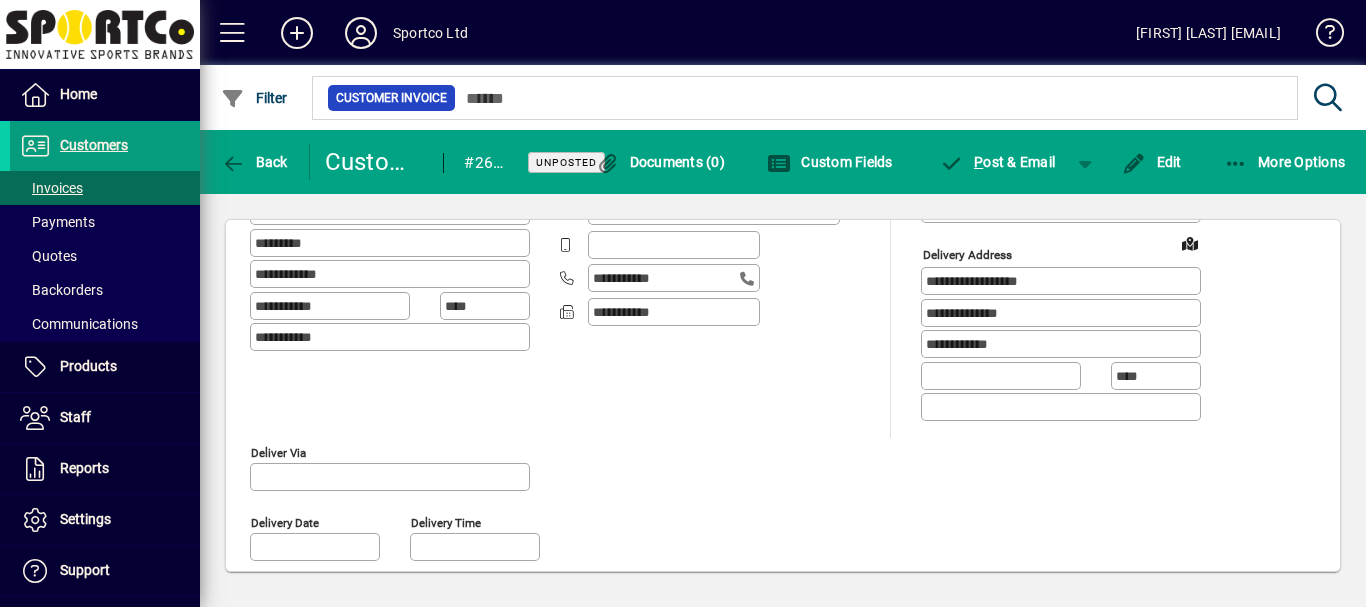 scroll, scrollTop: 0, scrollLeft: 0, axis: both 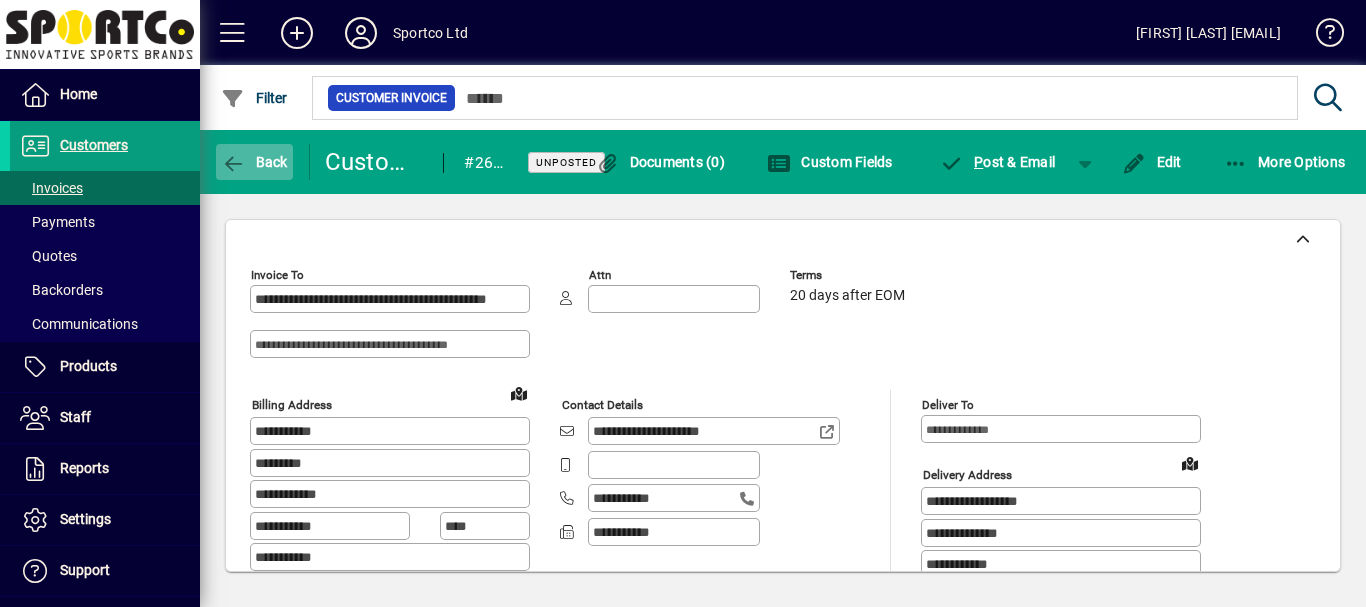 click on "Back" 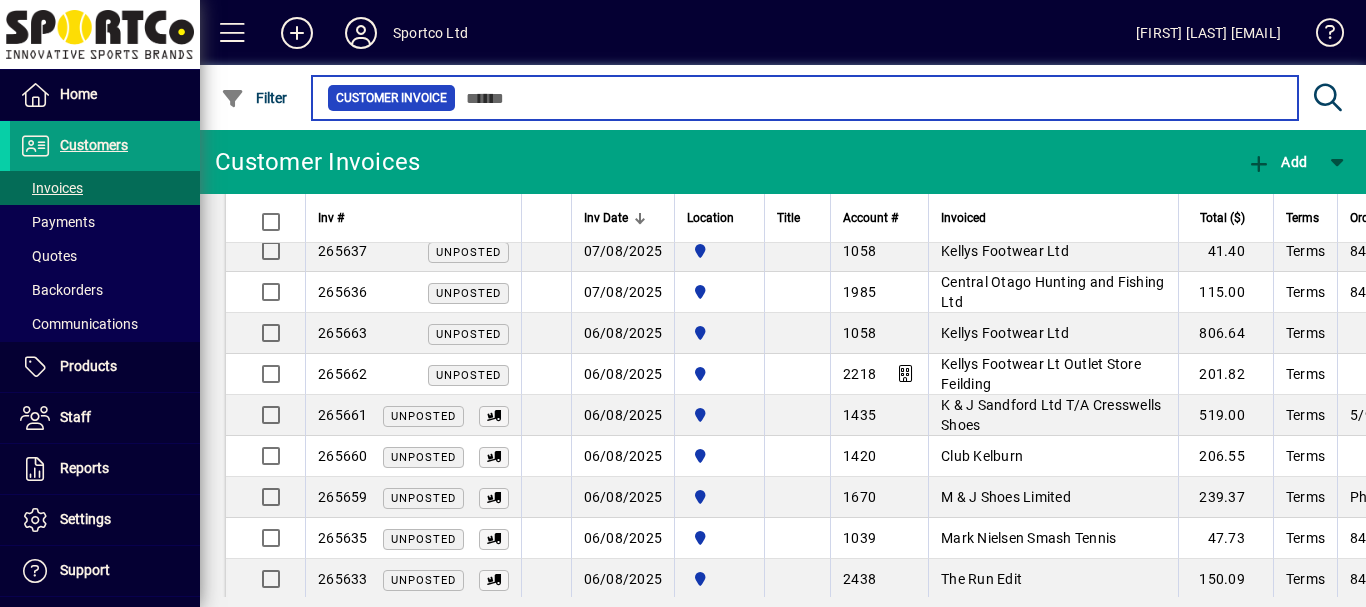 scroll, scrollTop: 828, scrollLeft: 0, axis: vertical 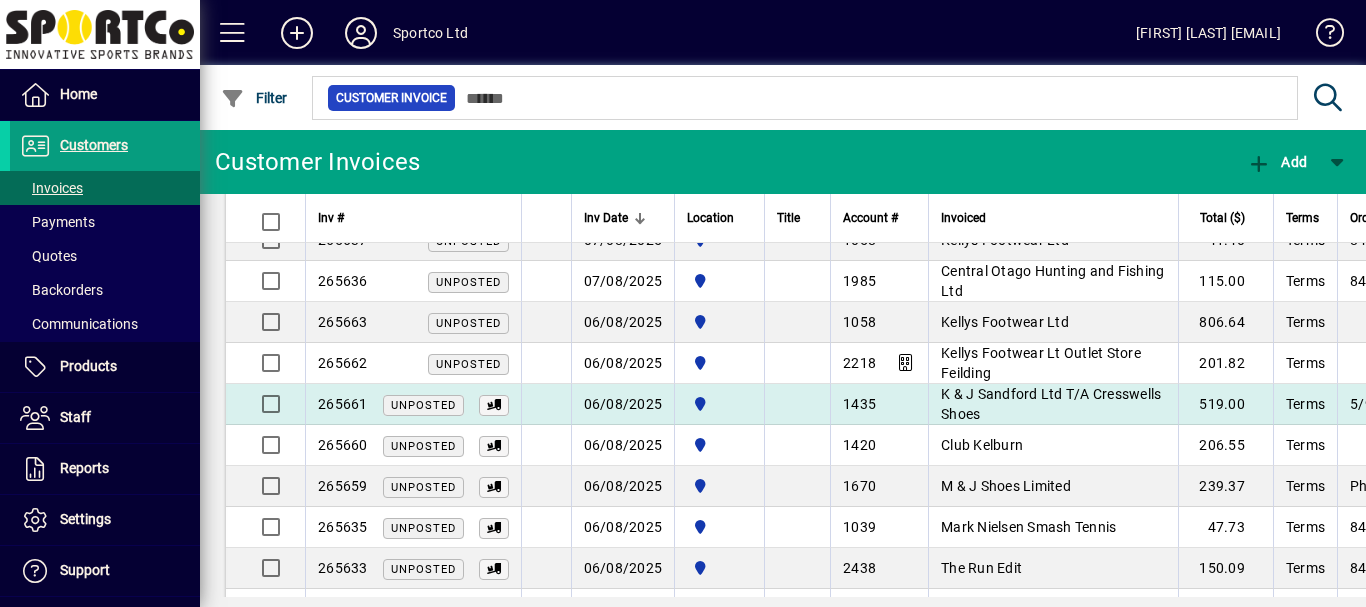 click on "K & J Sandford Ltd T/A Cresswells Shoes" at bounding box center (1051, 404) 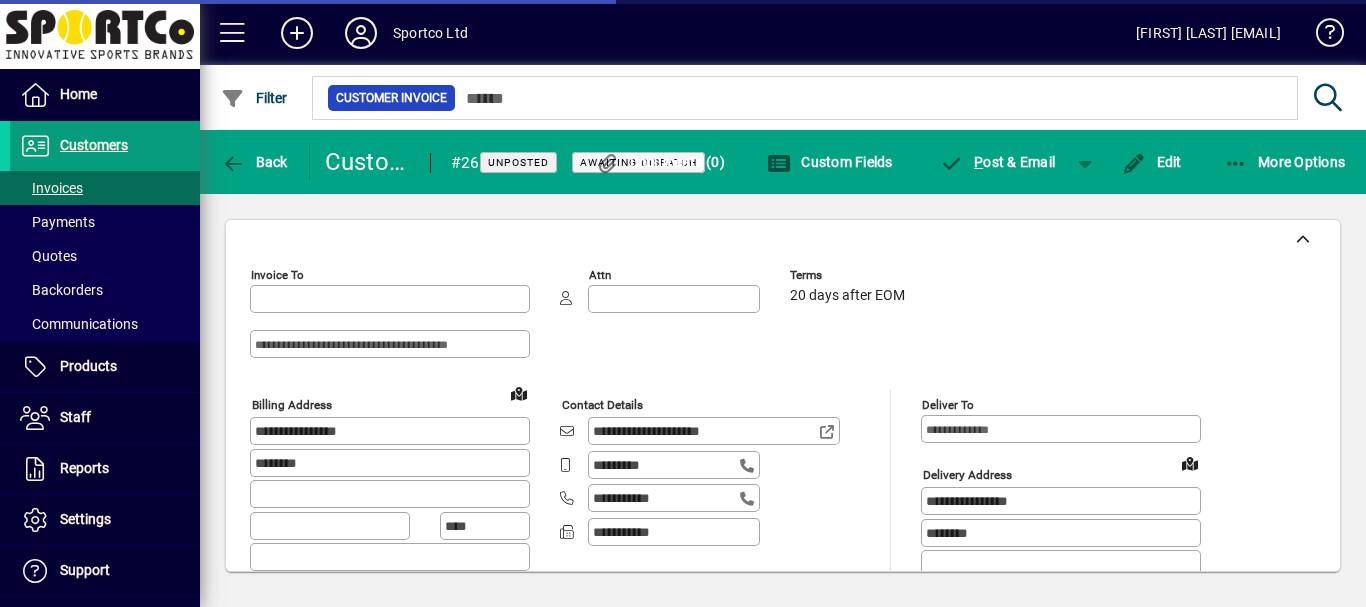 type on "**********" 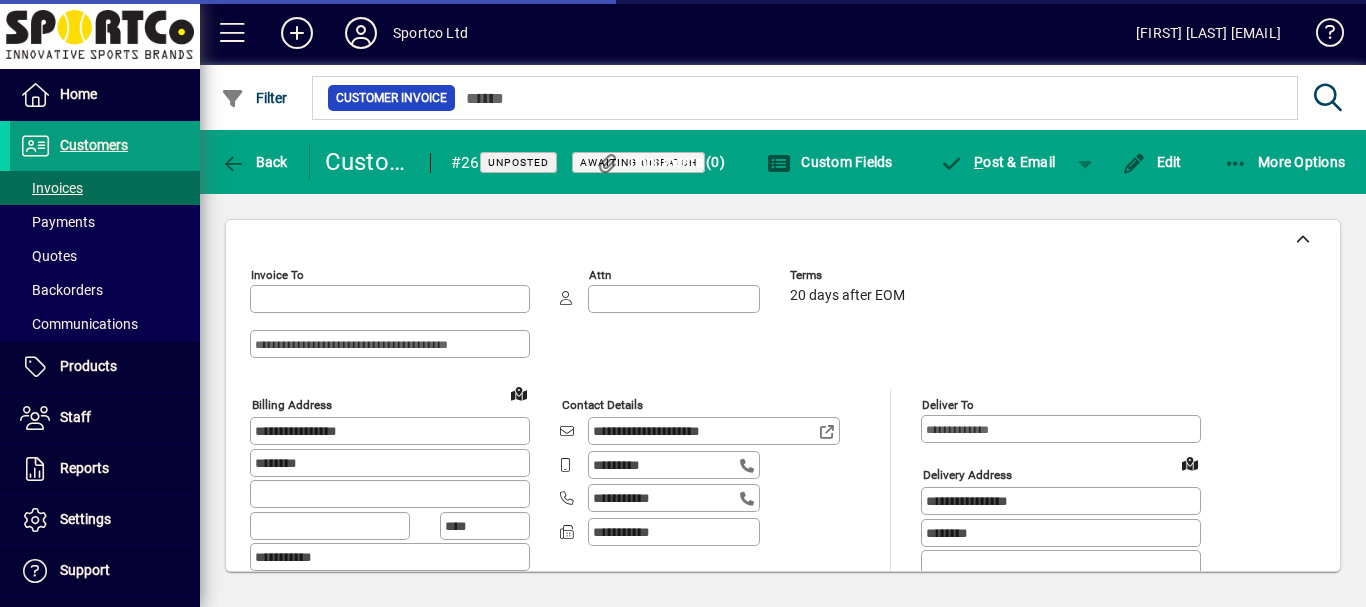 type on "**********" 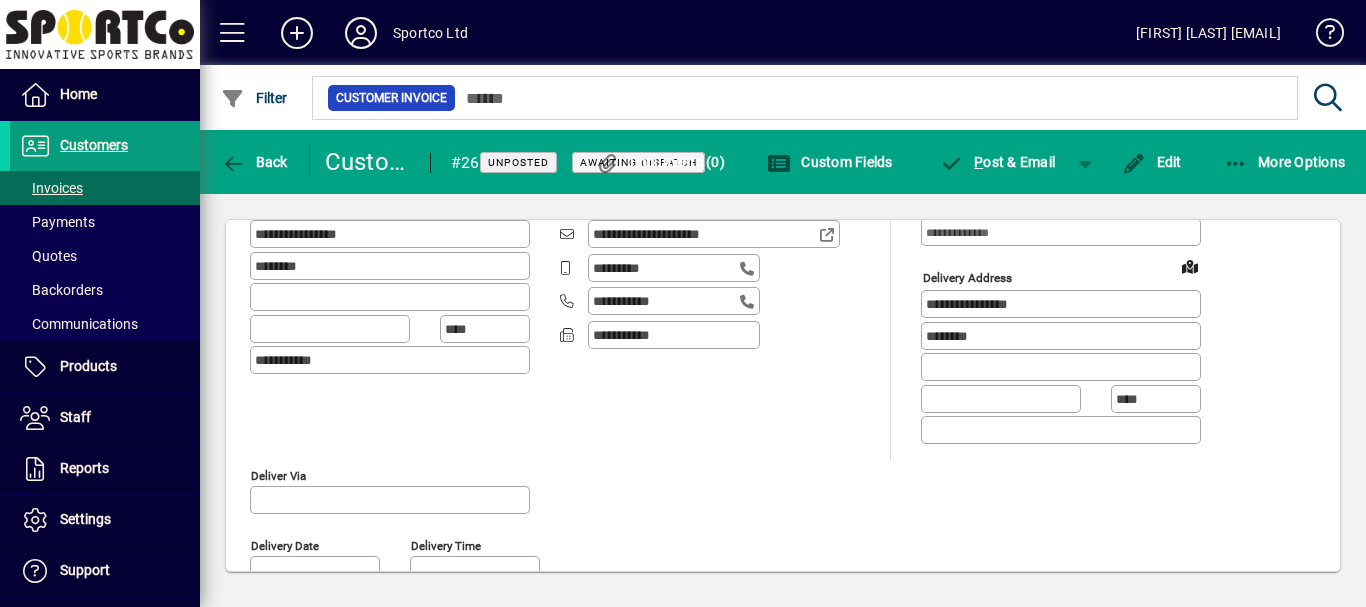 scroll, scrollTop: 0, scrollLeft: 0, axis: both 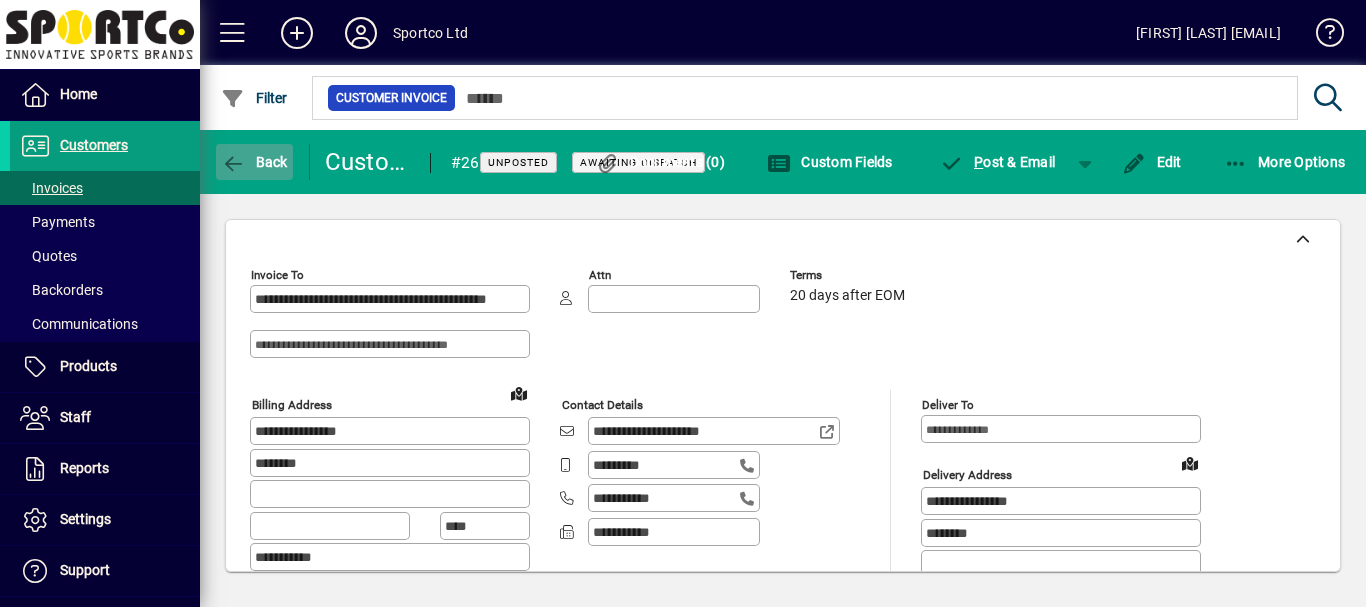 click on "Back" 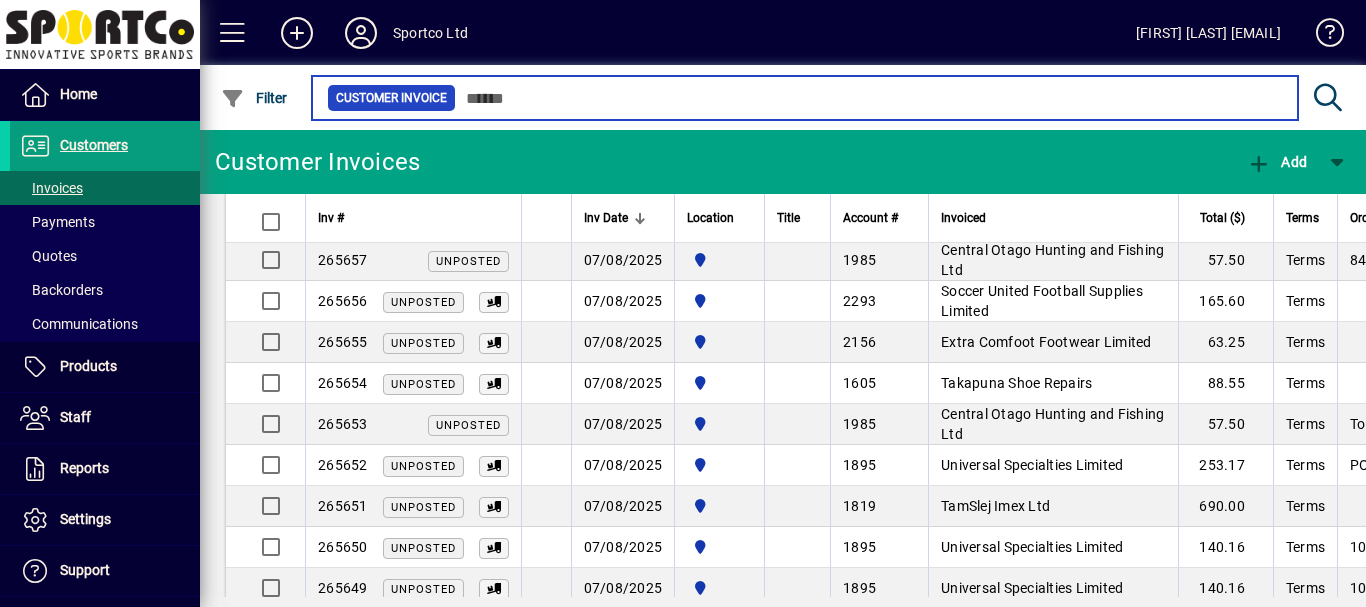 scroll, scrollTop: 0, scrollLeft: 0, axis: both 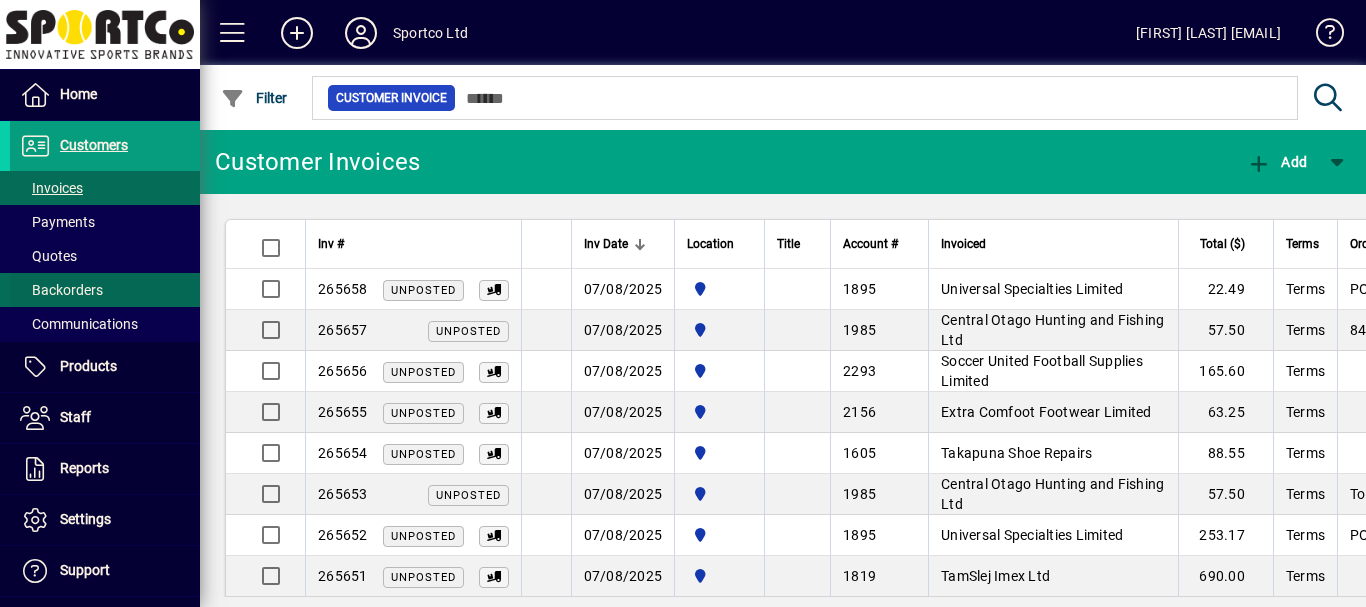 click on "Backorders" at bounding box center (61, 290) 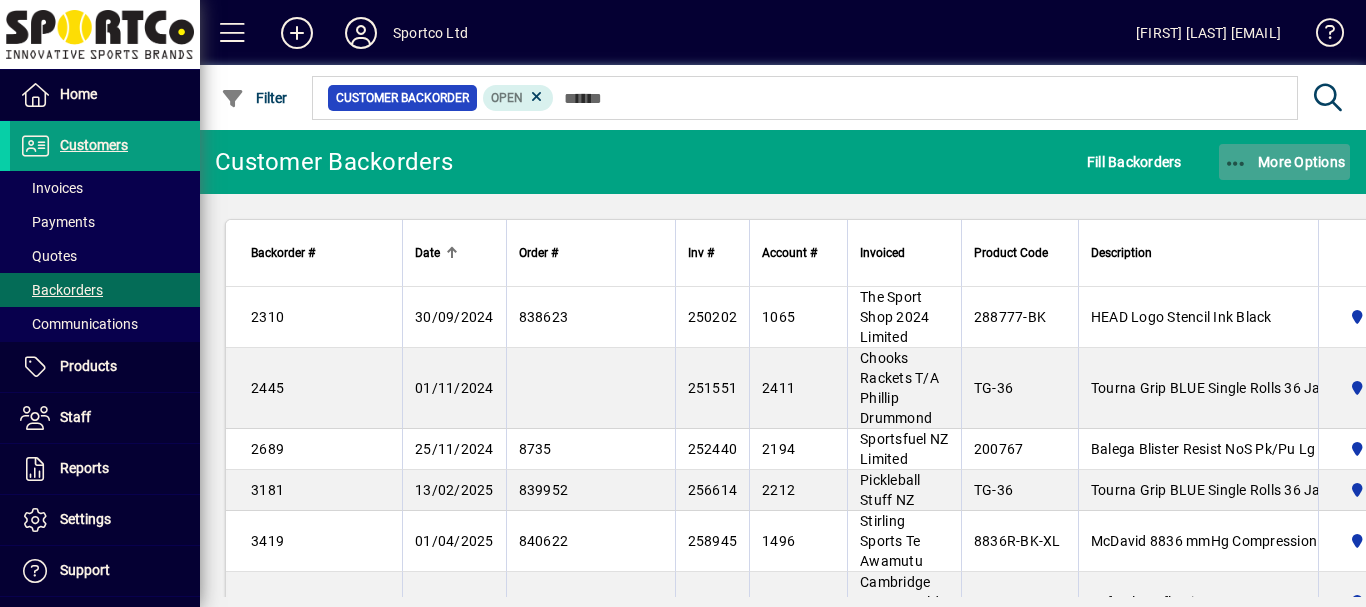 click on "More Options" 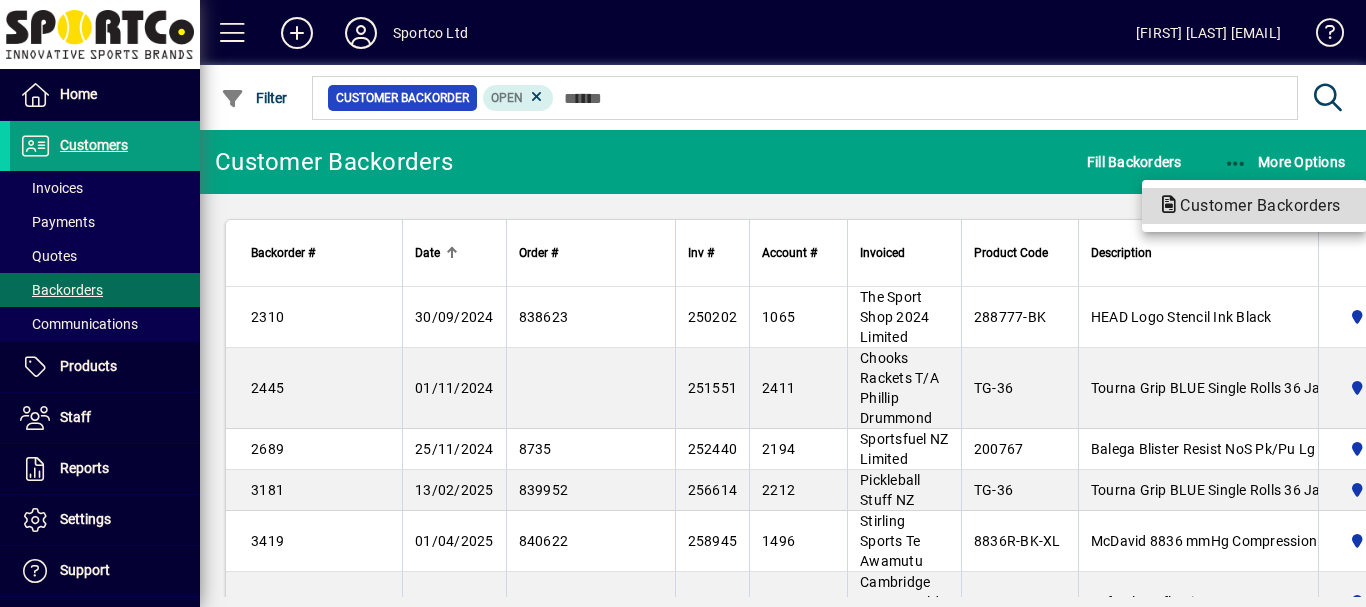 click on "Customer Backorders" 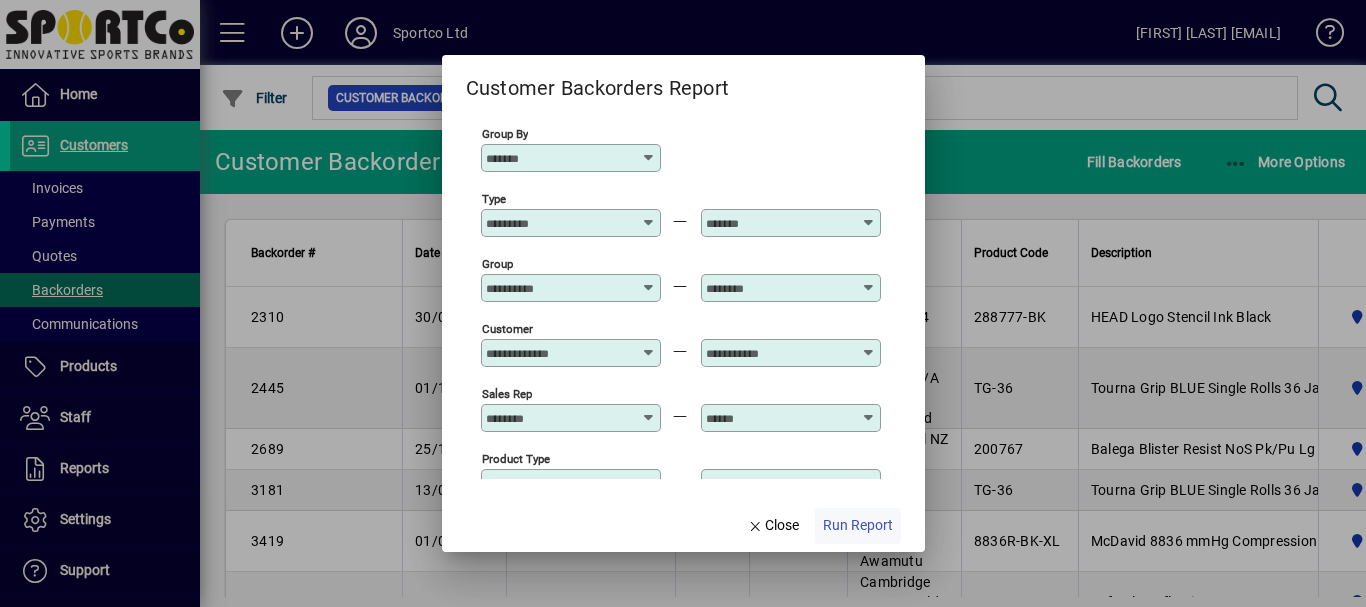 click on "Run Report" 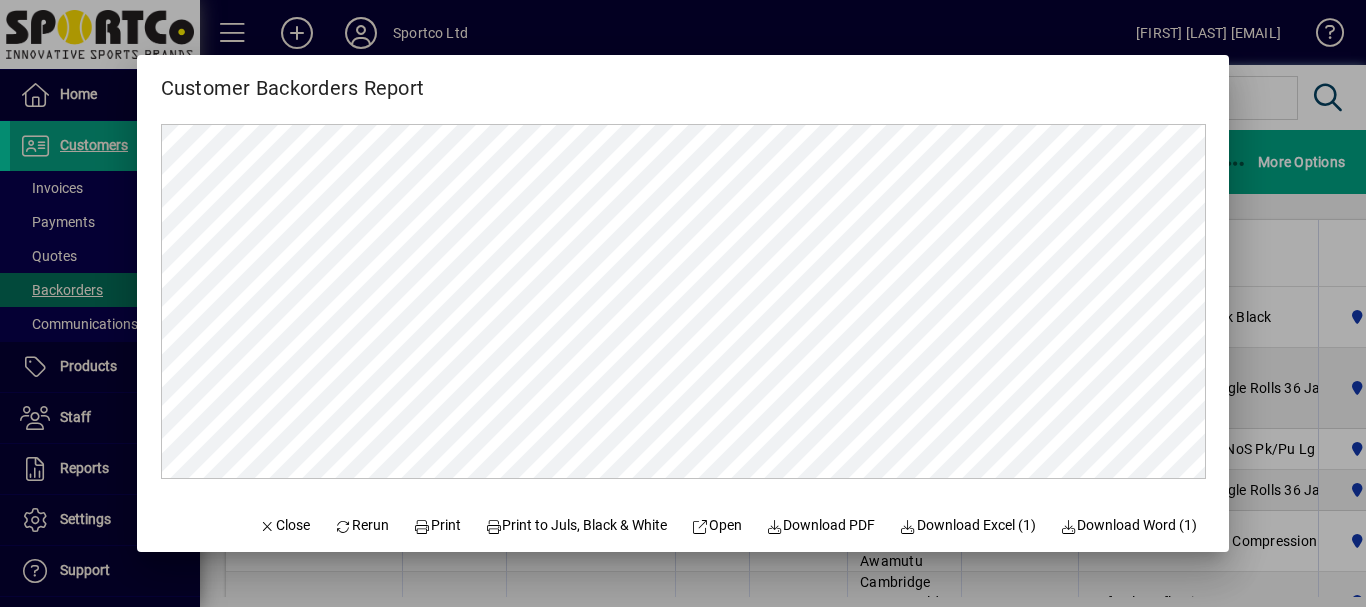 scroll, scrollTop: 0, scrollLeft: 0, axis: both 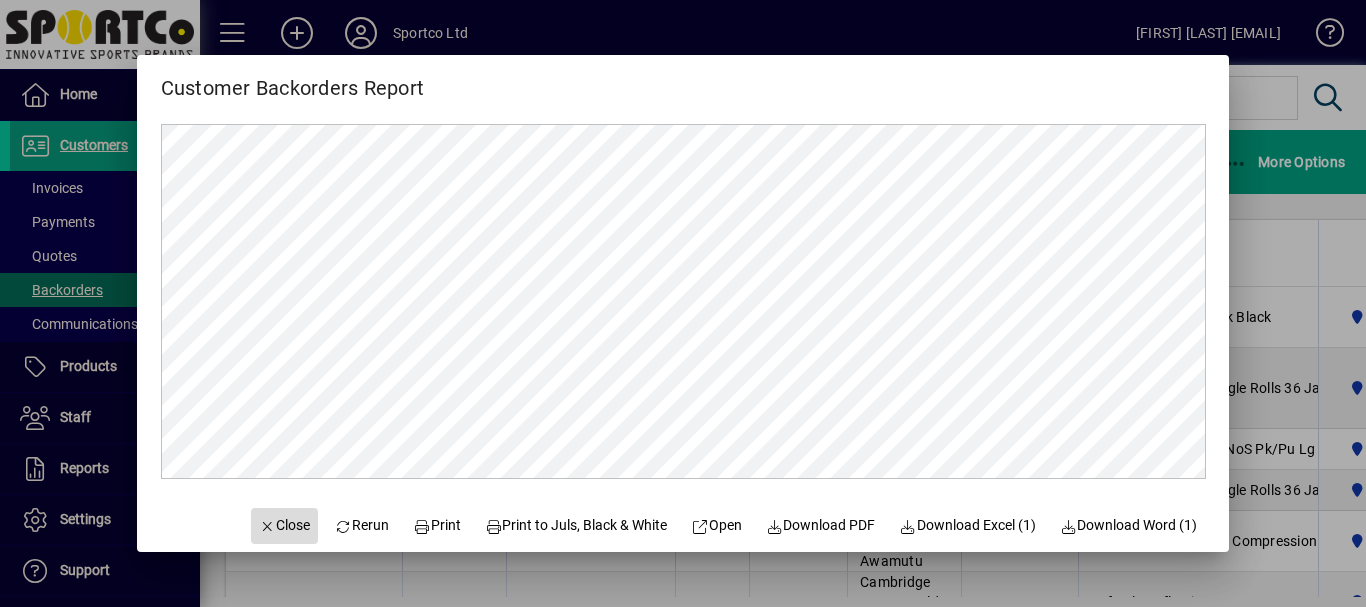 click on "Close" 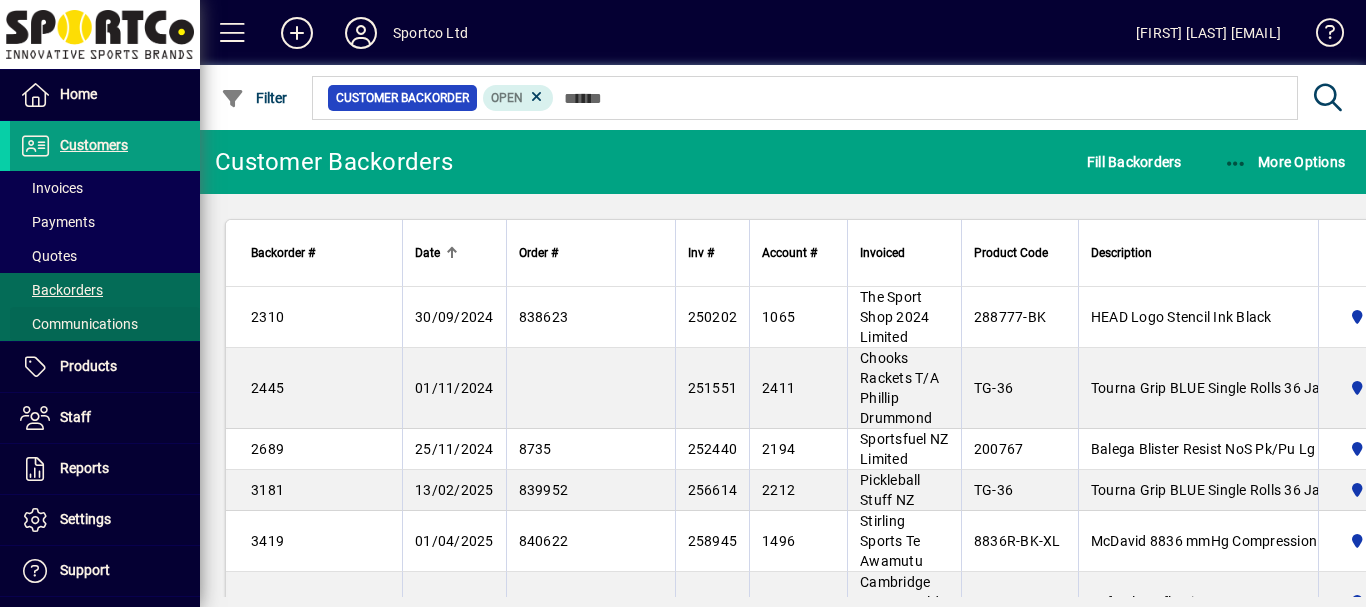 click on "Communications" at bounding box center (79, 324) 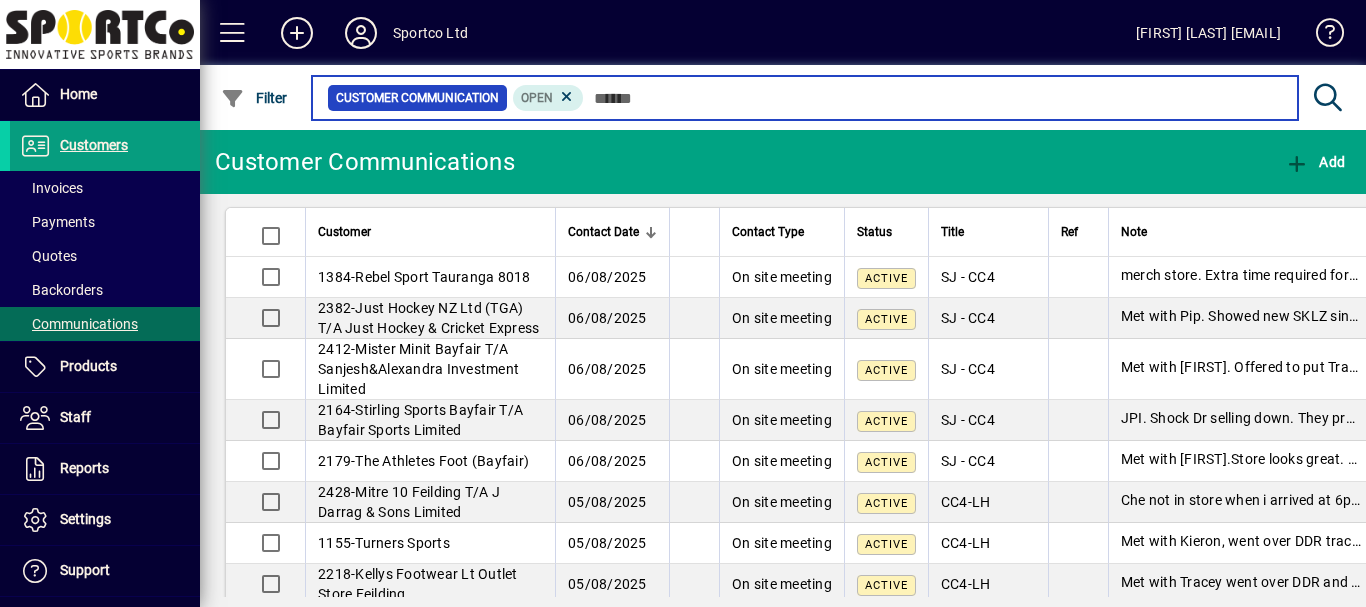 scroll, scrollTop: 0, scrollLeft: 0, axis: both 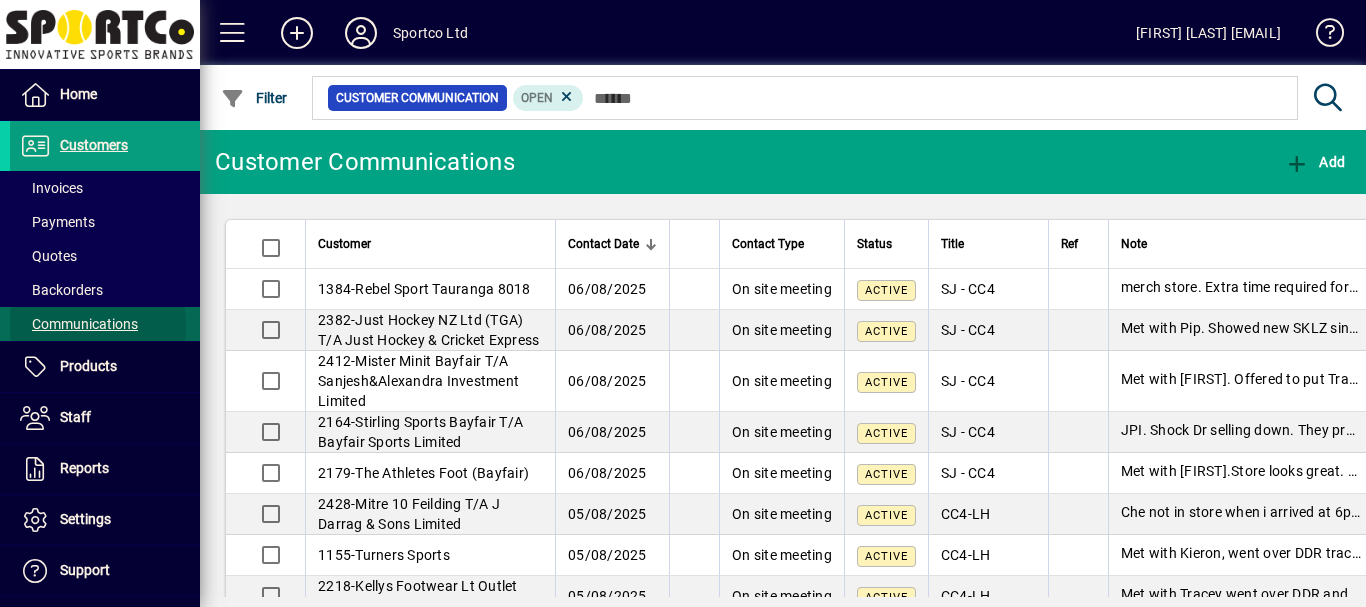 click on "Communications" at bounding box center [79, 324] 